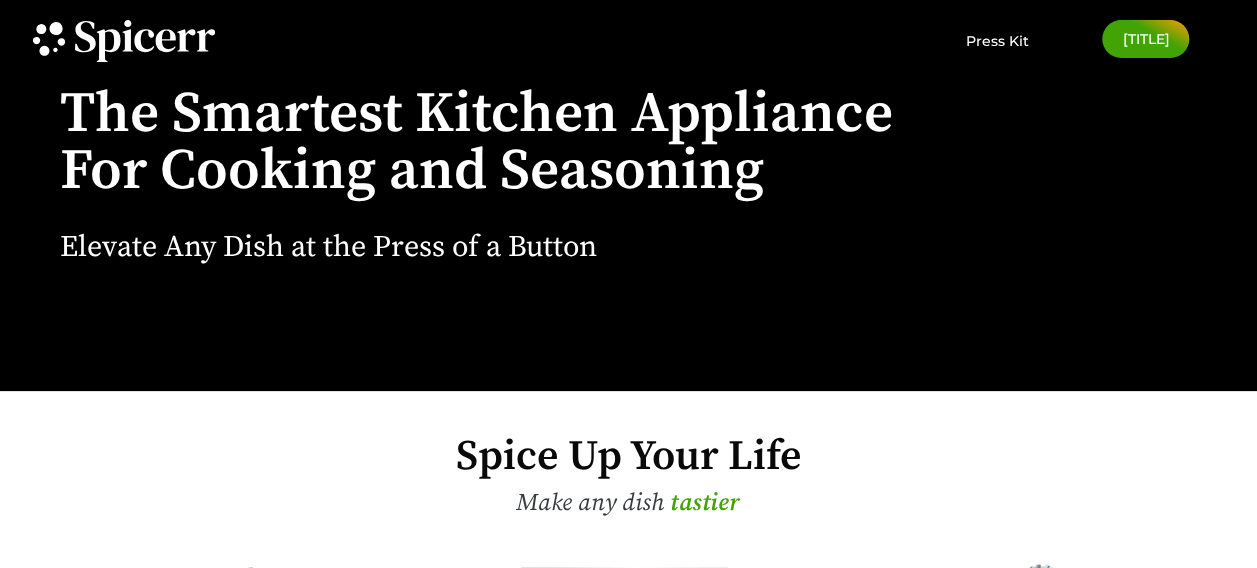 scroll, scrollTop: 0, scrollLeft: 0, axis: both 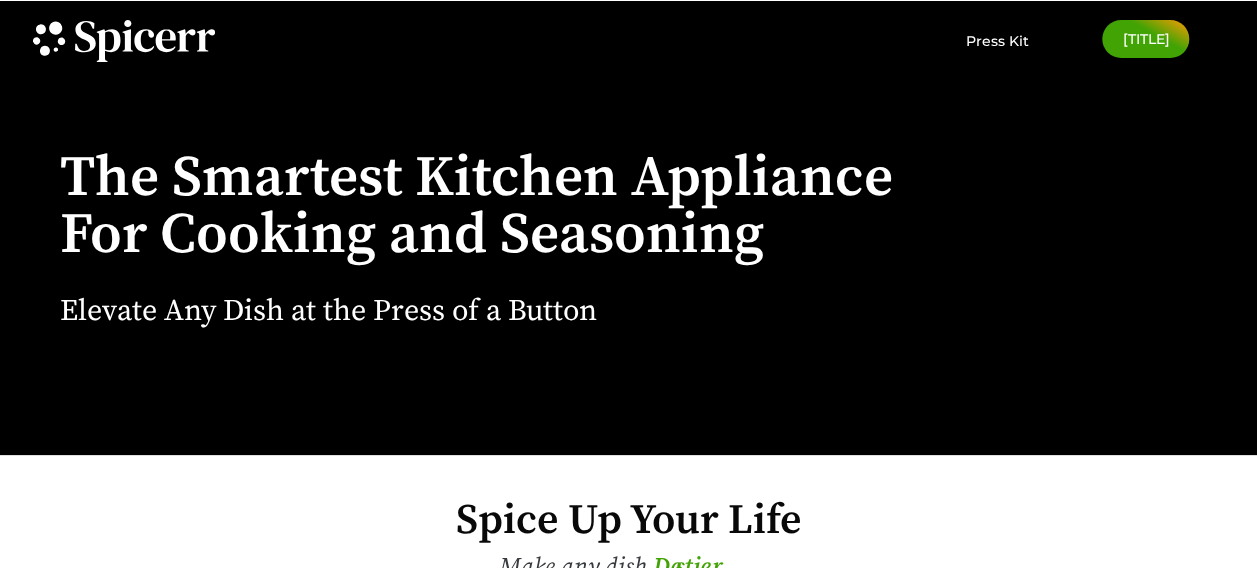 click at bounding box center (145, 41) 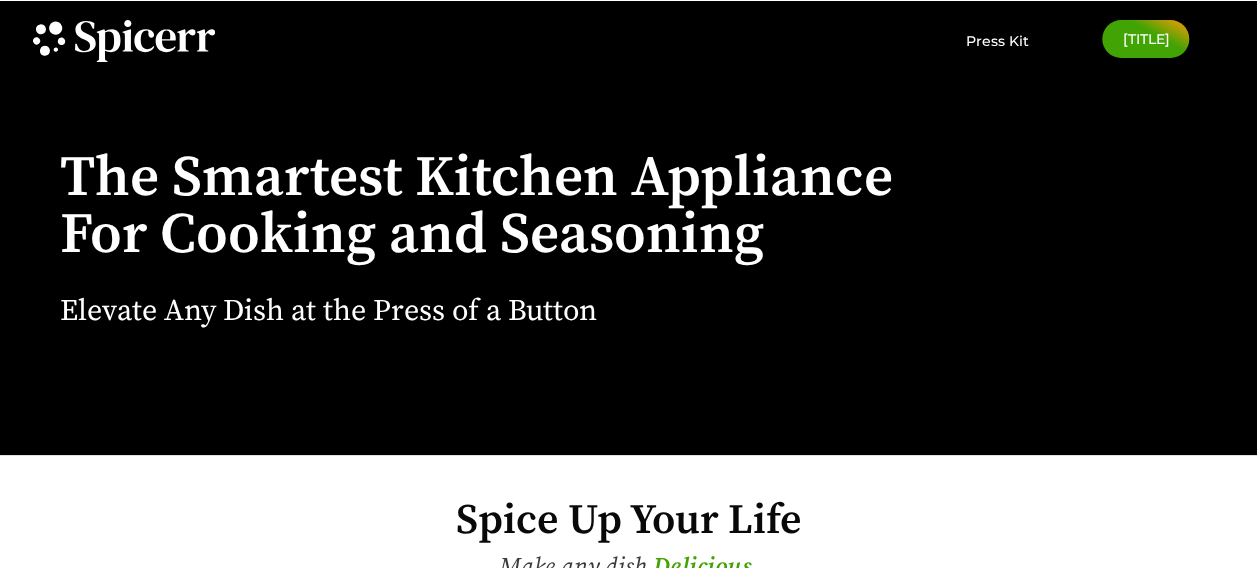 click at bounding box center (145, 41) 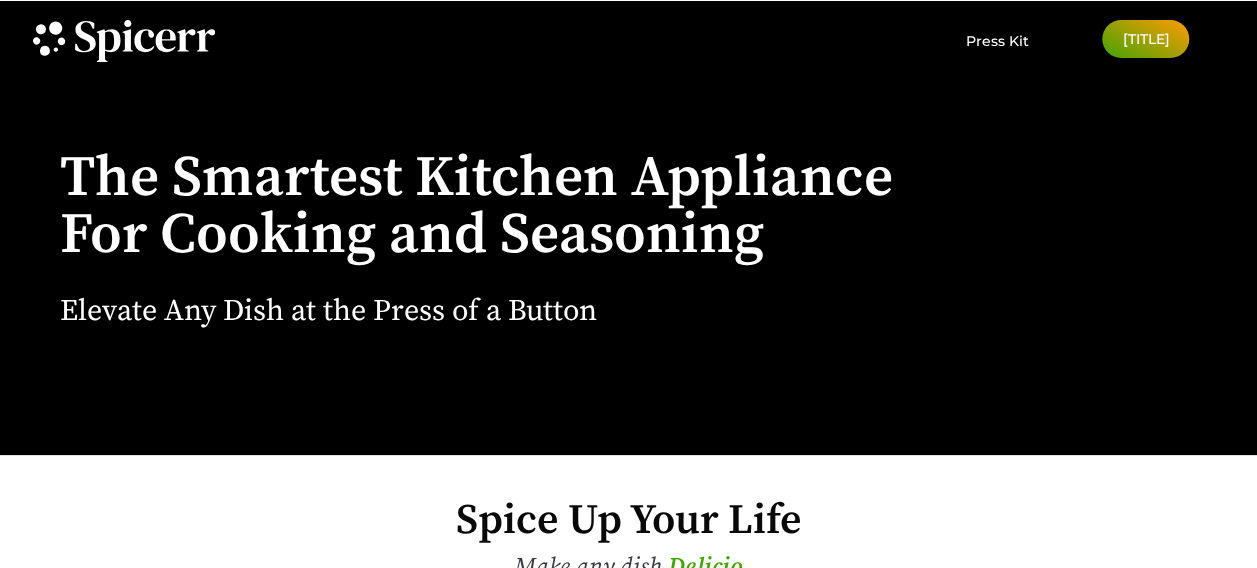 click on "Creators" at bounding box center (1145, 39) 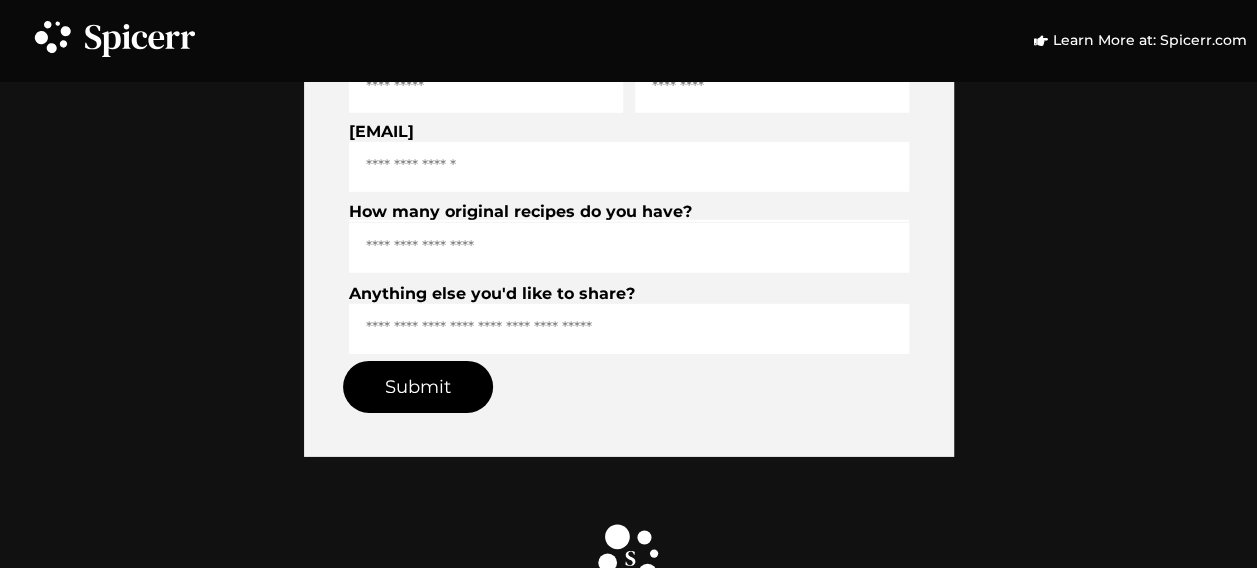 scroll, scrollTop: 6936, scrollLeft: 0, axis: vertical 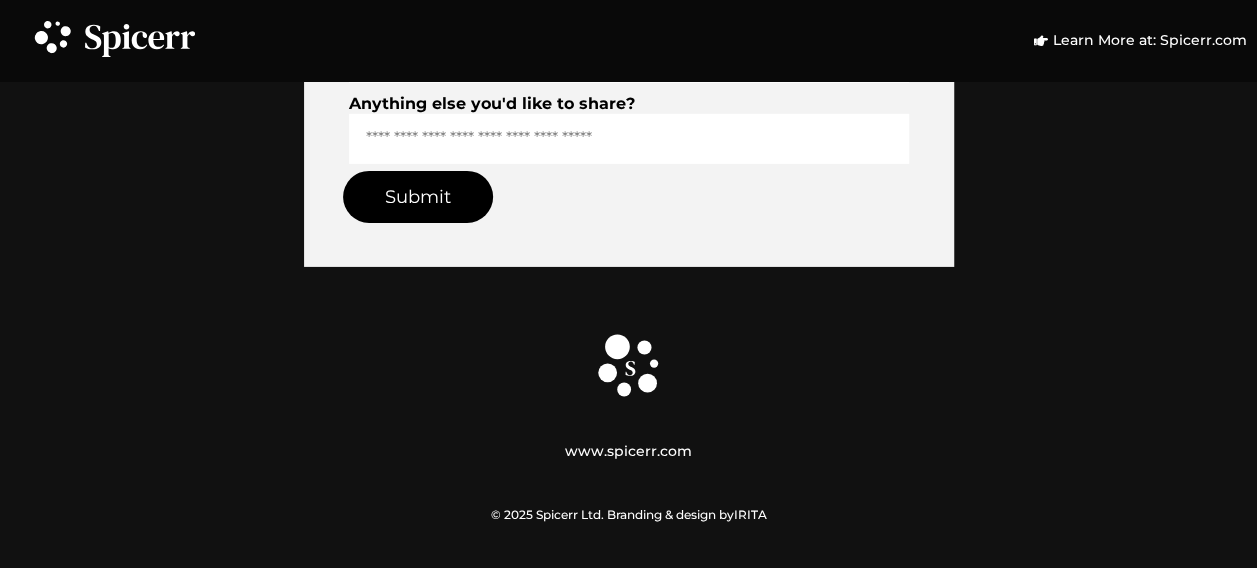 click on "www.spicerr.com" at bounding box center [628, 451] 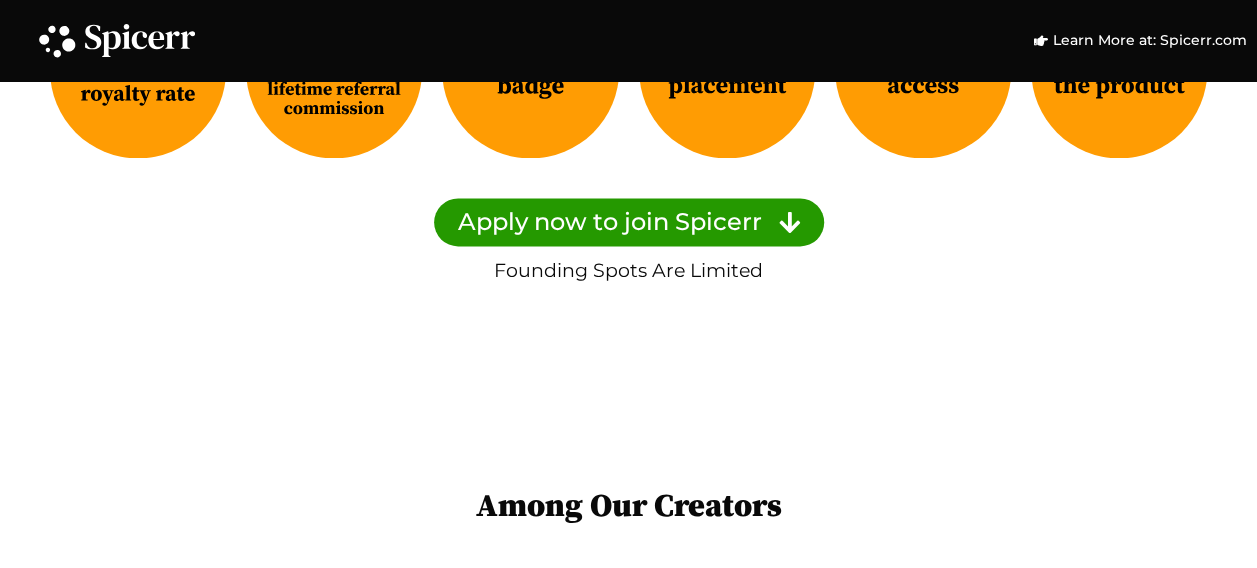 scroll, scrollTop: 5136, scrollLeft: 0, axis: vertical 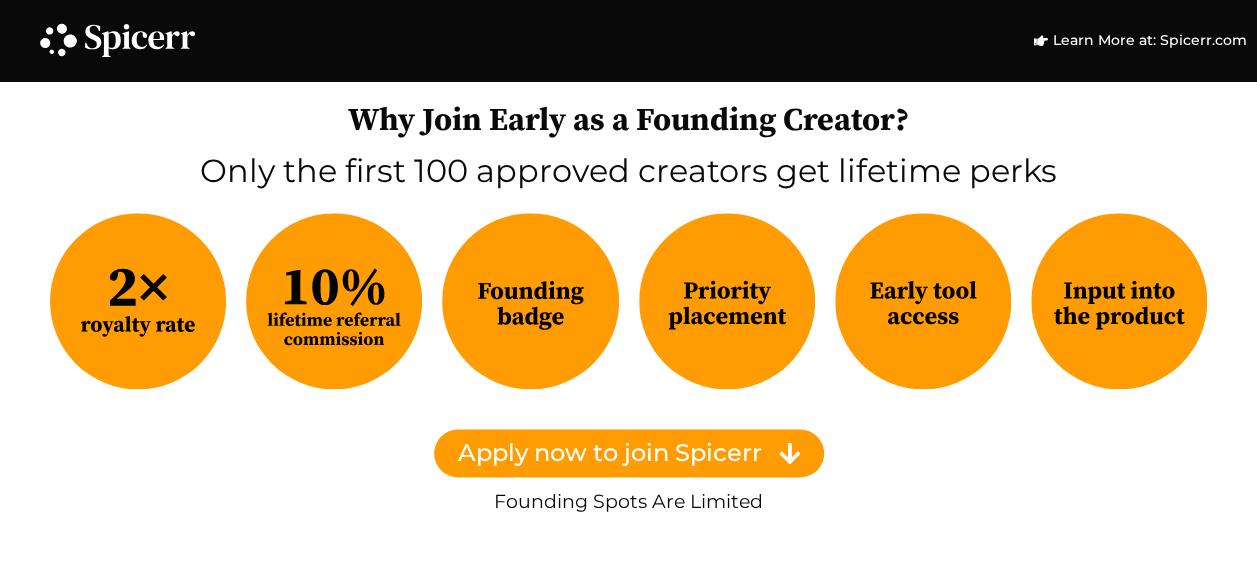 click at bounding box center (789, 453) 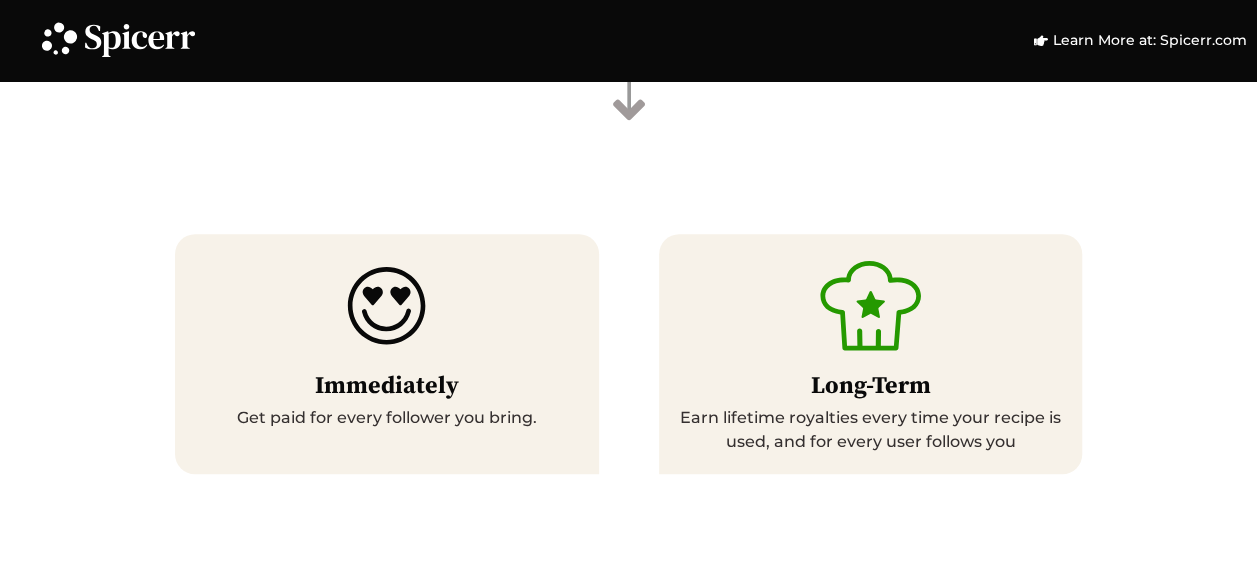 scroll, scrollTop: 4436, scrollLeft: 0, axis: vertical 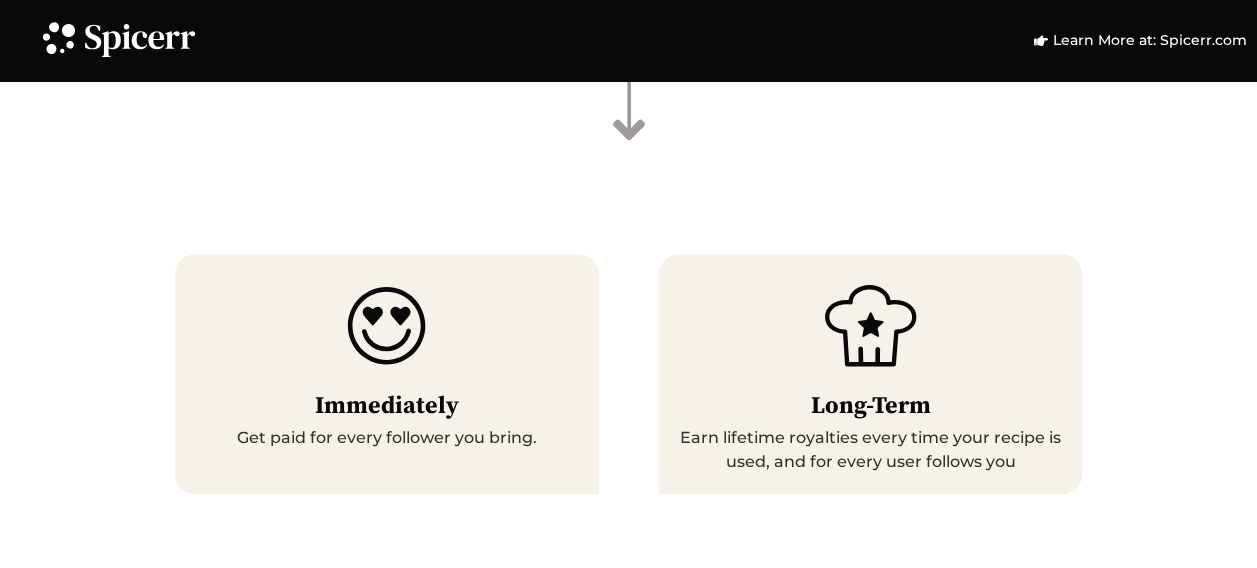 click at bounding box center [140, 40] 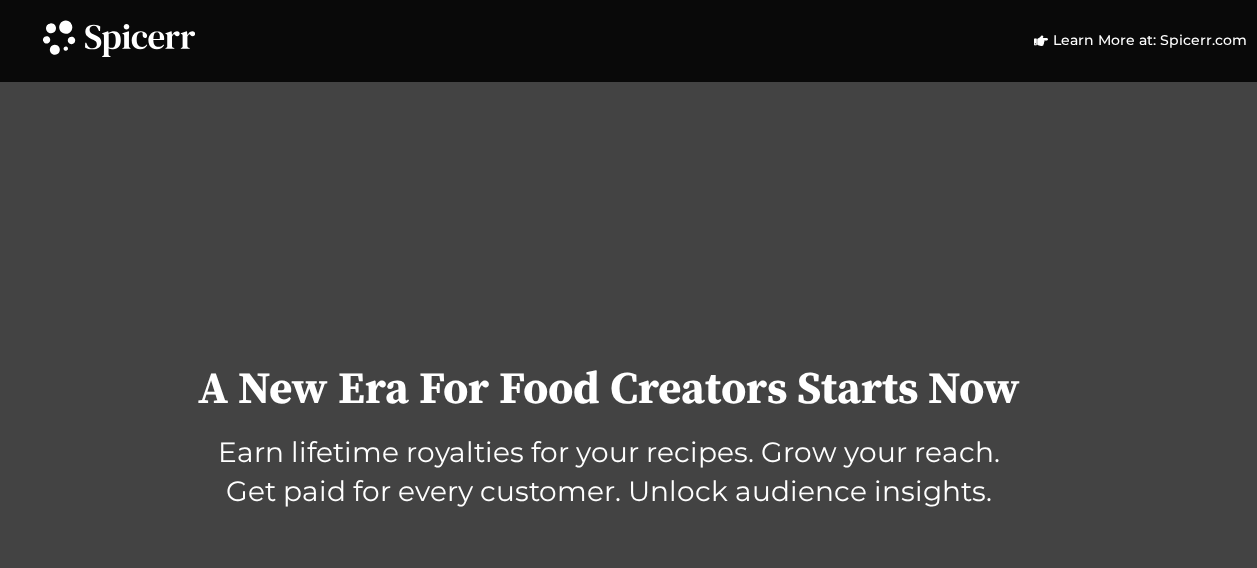 scroll, scrollTop: 0, scrollLeft: 0, axis: both 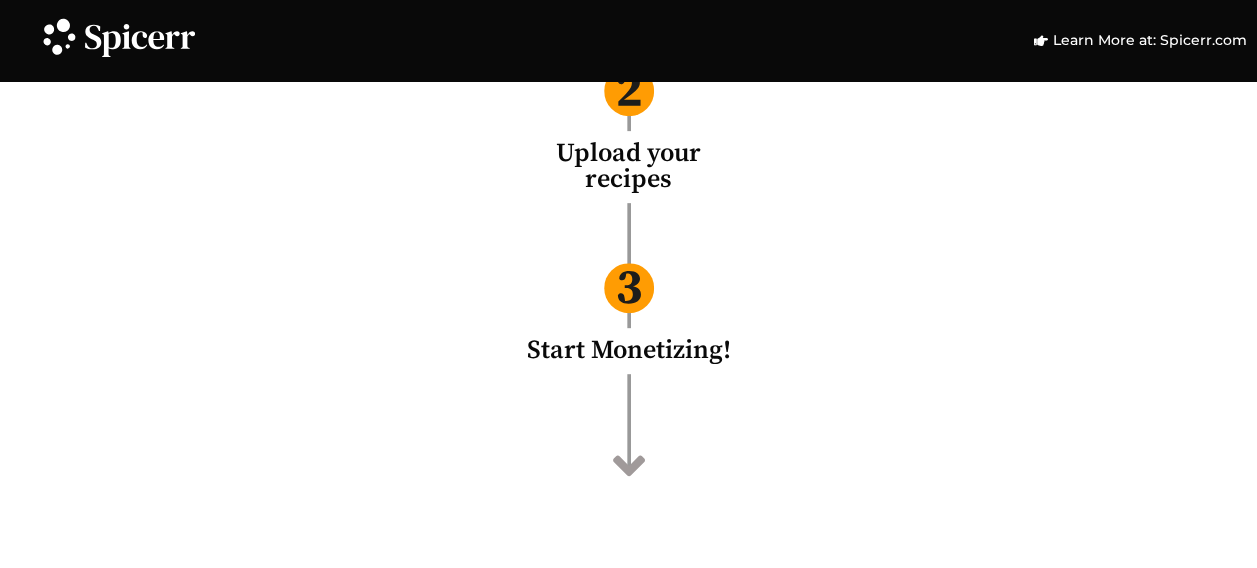 click at bounding box center (140, 40) 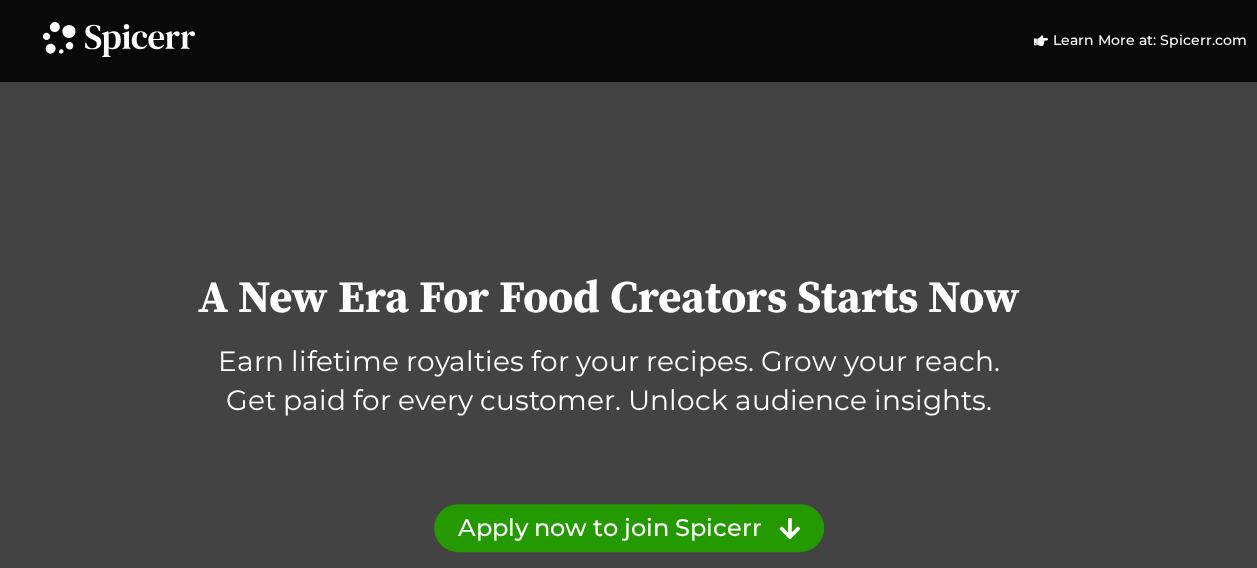 scroll, scrollTop: 300, scrollLeft: 0, axis: vertical 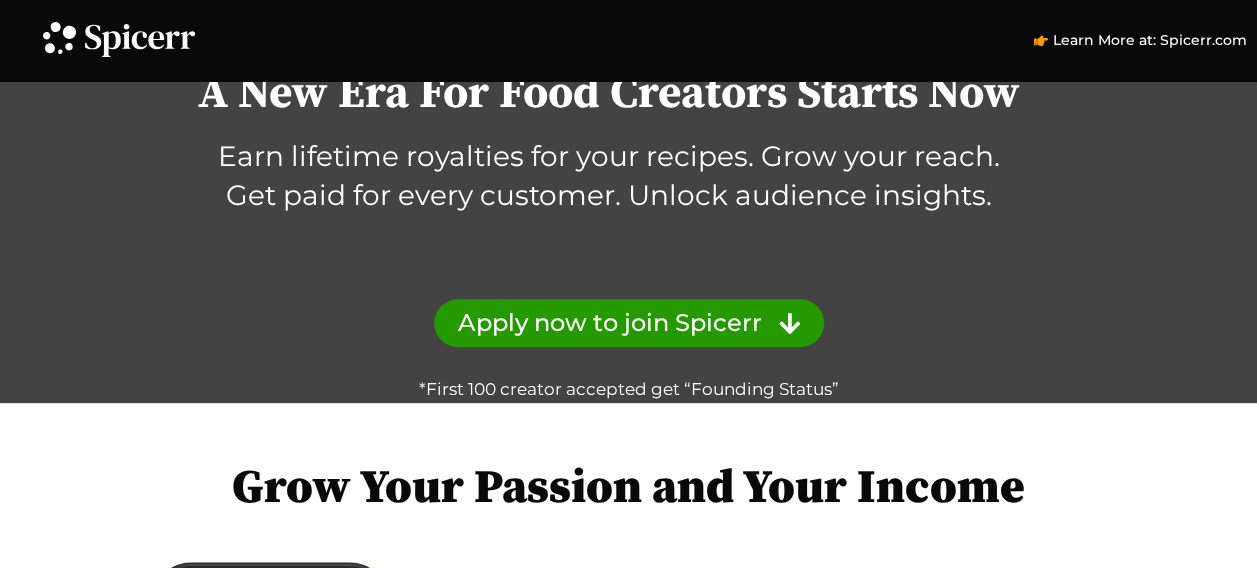 click on "Learn More at: Spicerr.com" at bounding box center (1147, 40) 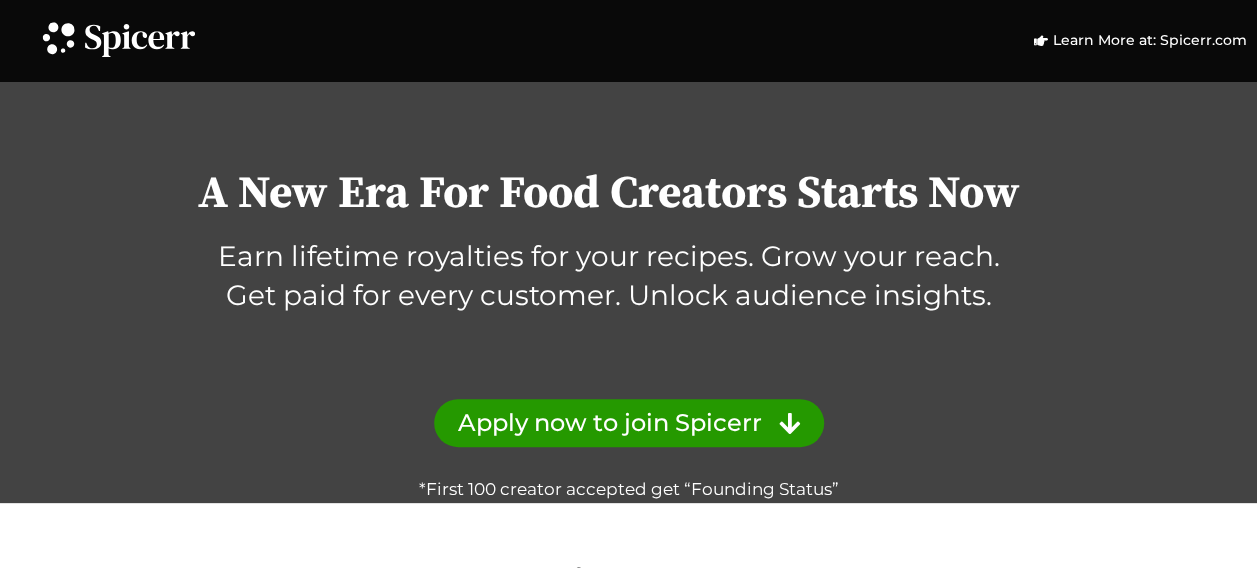 scroll, scrollTop: 100, scrollLeft: 0, axis: vertical 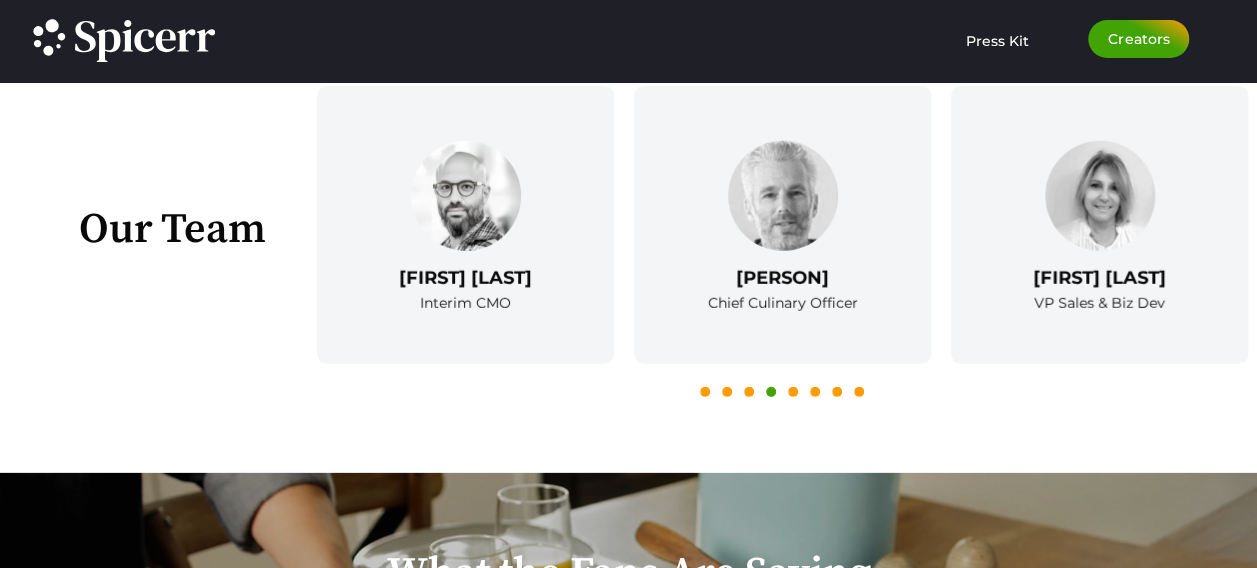 click at bounding box center (705, 399) 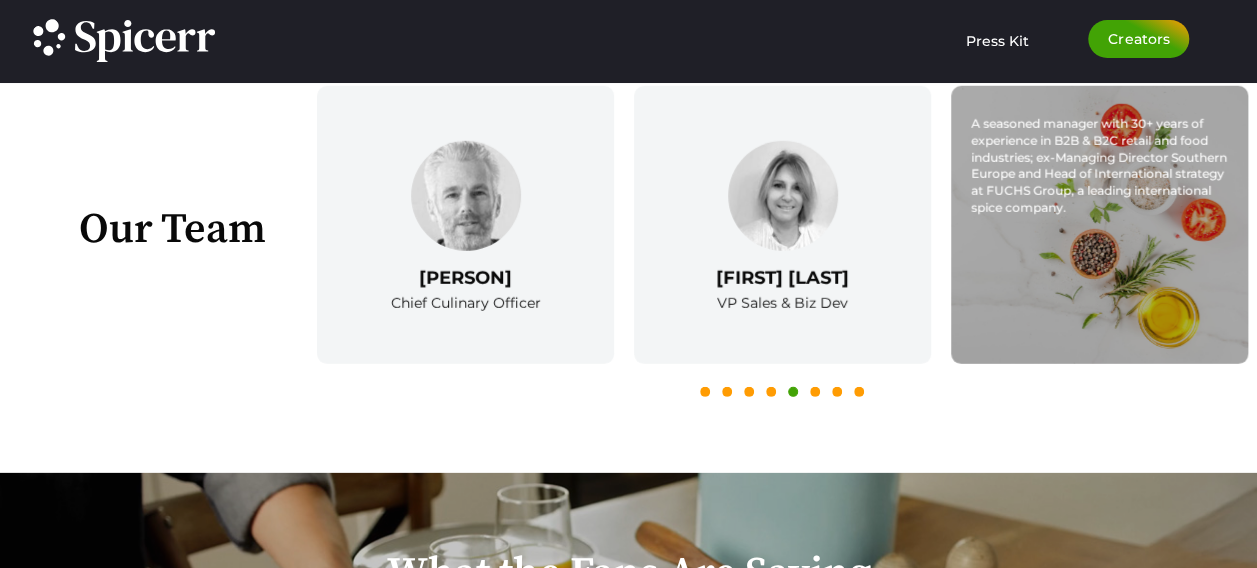 click on "A seasoned manager with 30+ years of experience in B2B & B2C retail and food industries; ex-Managing Director Southern Europe and Head of International strategy at FUCHS Group, a leading international spice company." at bounding box center [1099, 225] 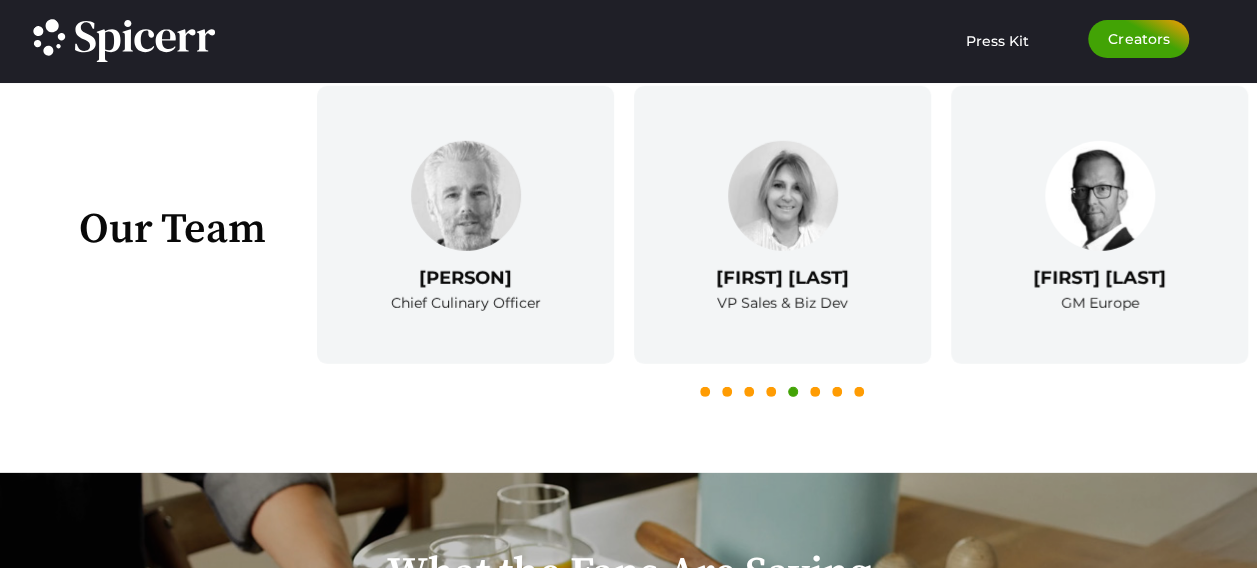 click on "6" at bounding box center [815, 392] 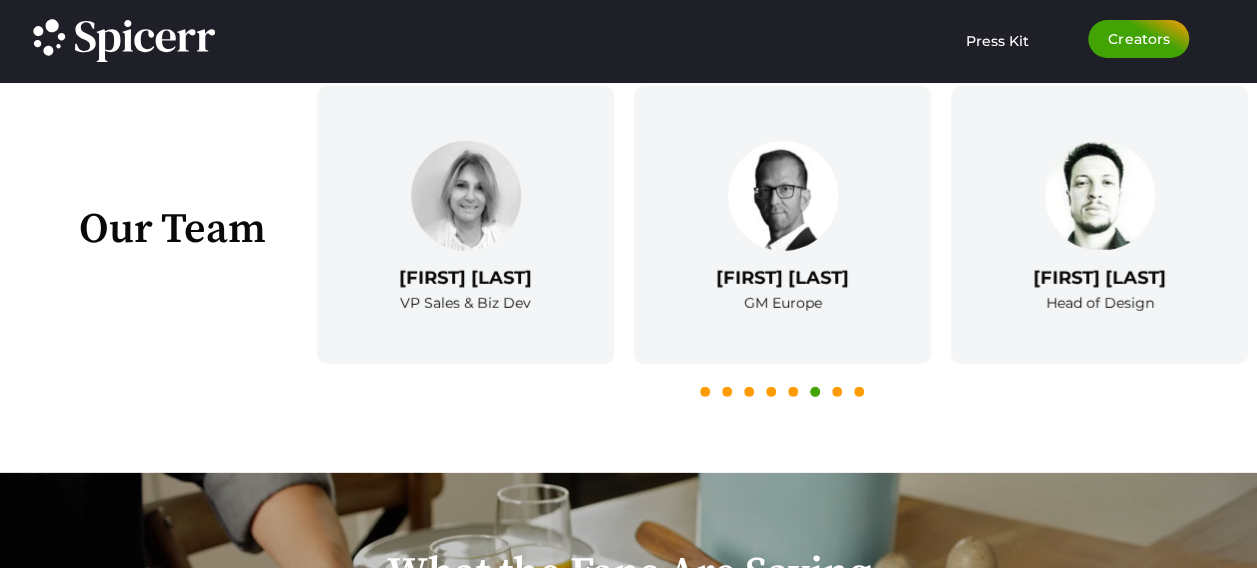 click on "7" at bounding box center [837, 392] 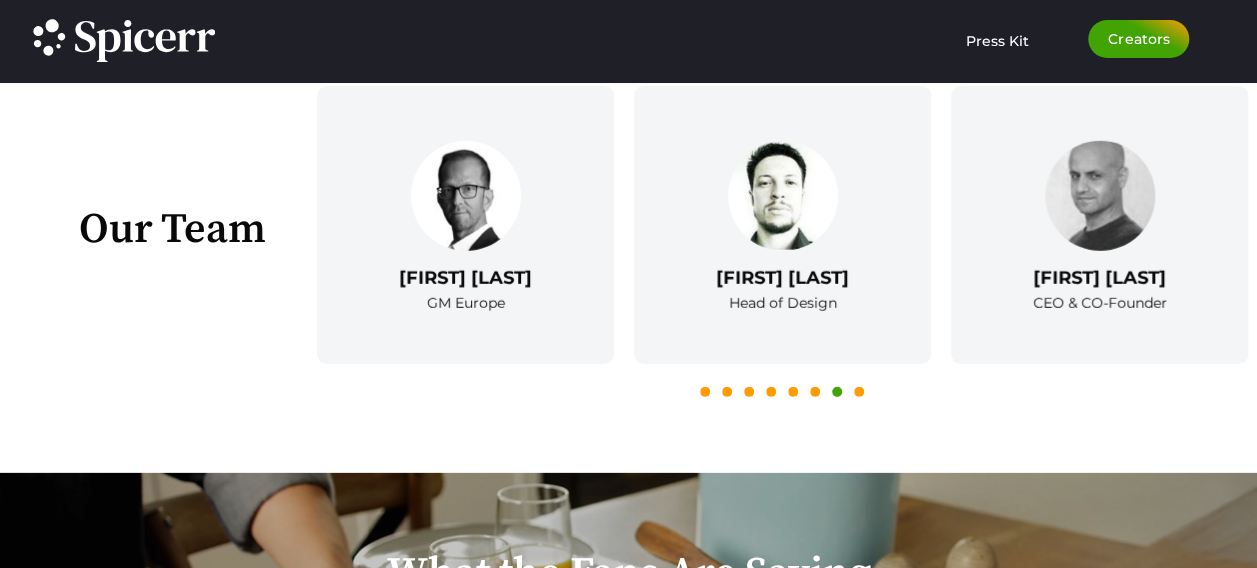 click on "8" at bounding box center [859, 392] 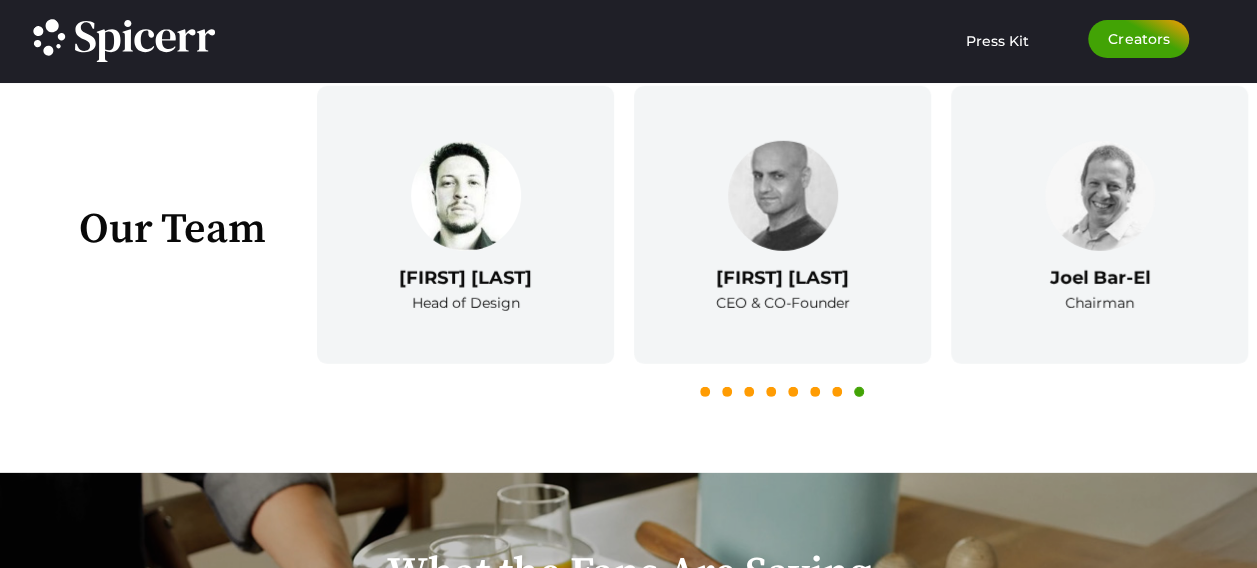 click on "2" at bounding box center [727, 392] 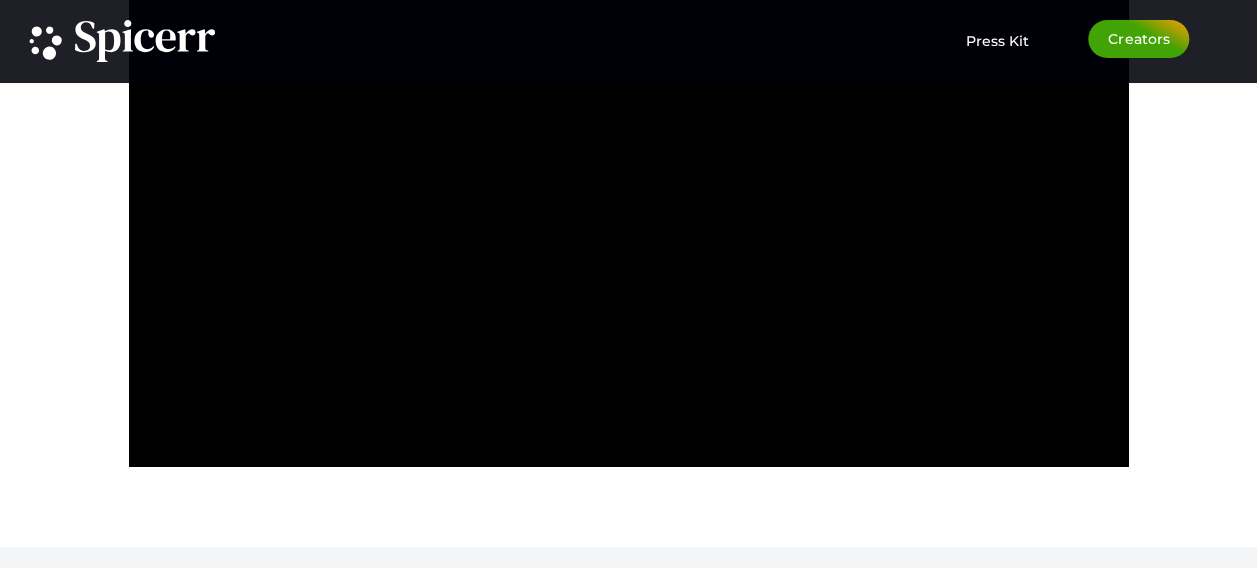 scroll, scrollTop: 4100, scrollLeft: 0, axis: vertical 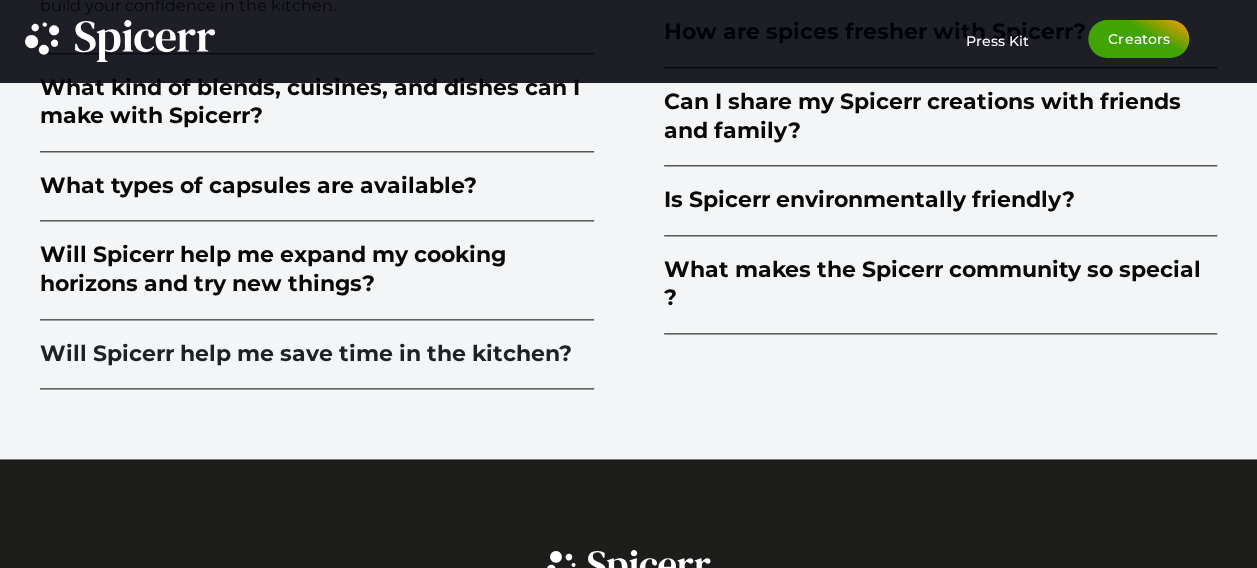 click on "Will Spicerr help me save time in the kitchen?" at bounding box center [306, 354] 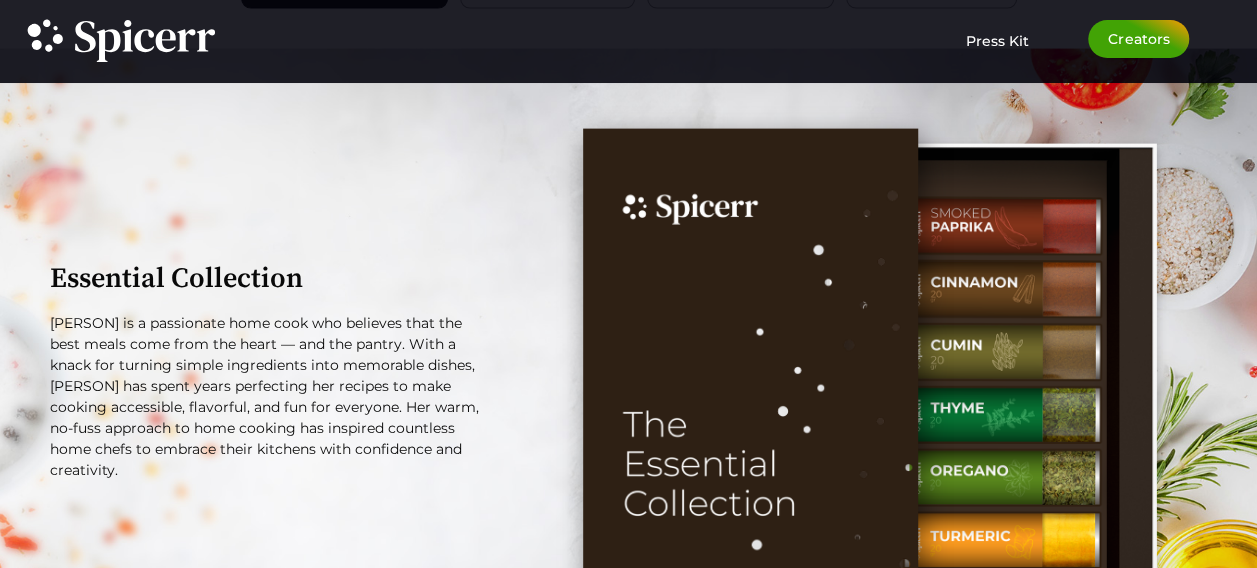 scroll, scrollTop: 2285, scrollLeft: 0, axis: vertical 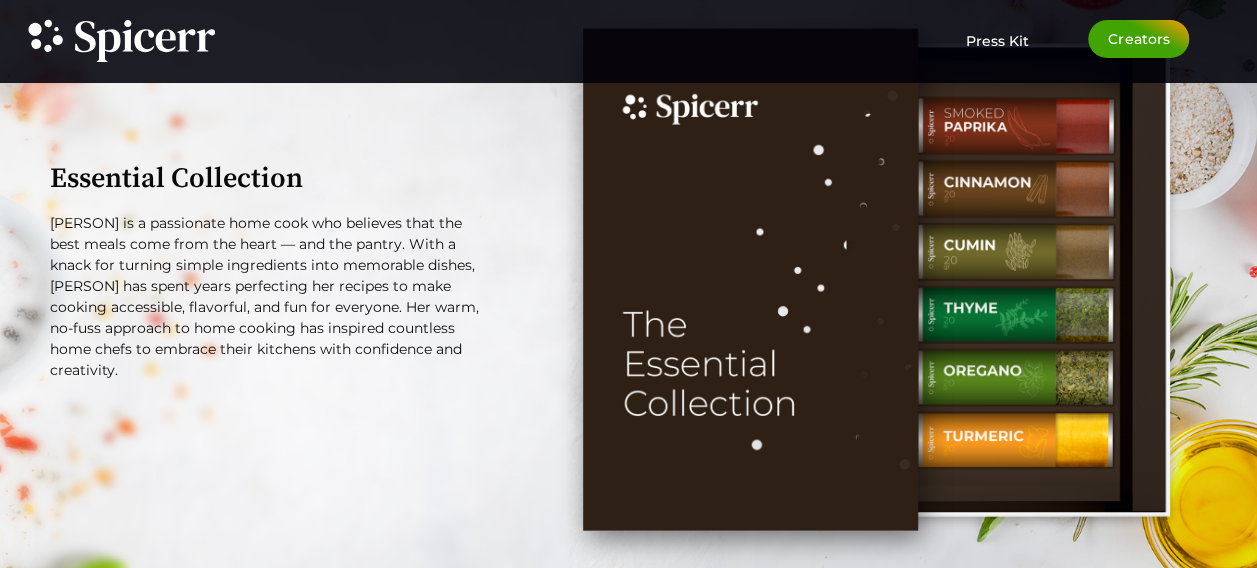 click at bounding box center (1005, 280) 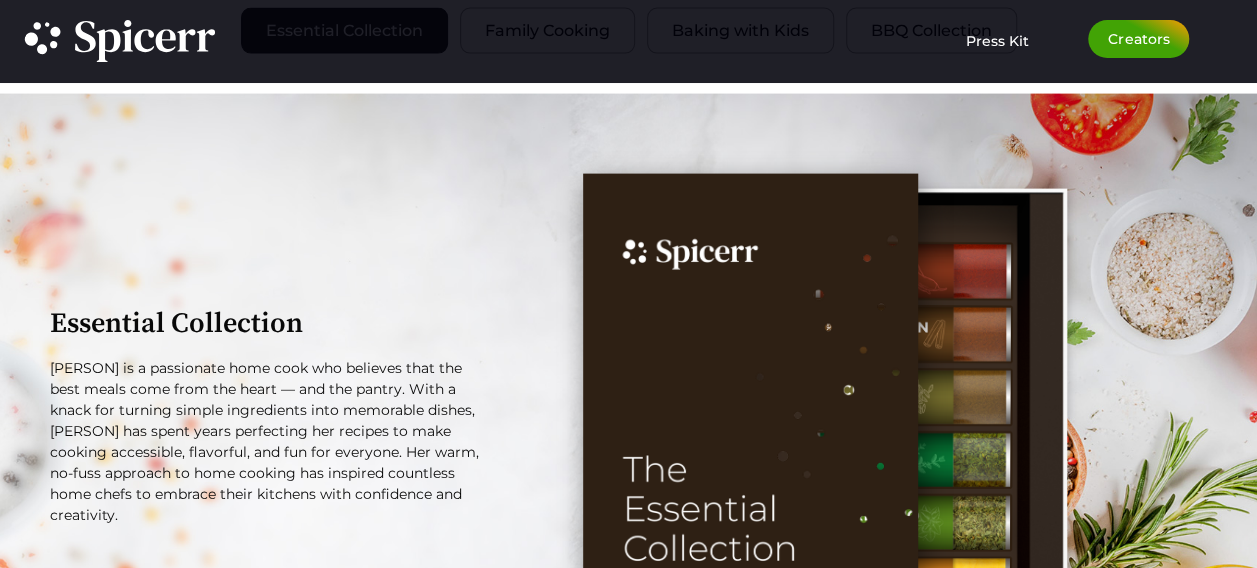 scroll, scrollTop: 1885, scrollLeft: 0, axis: vertical 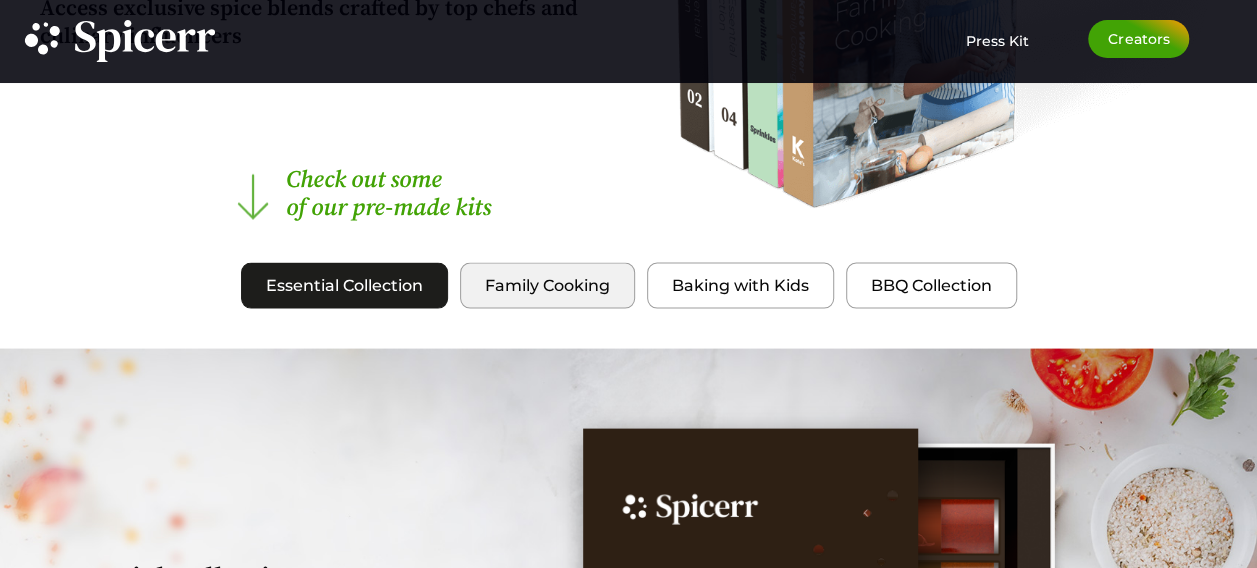 click on "Family Cooking" at bounding box center [547, 286] 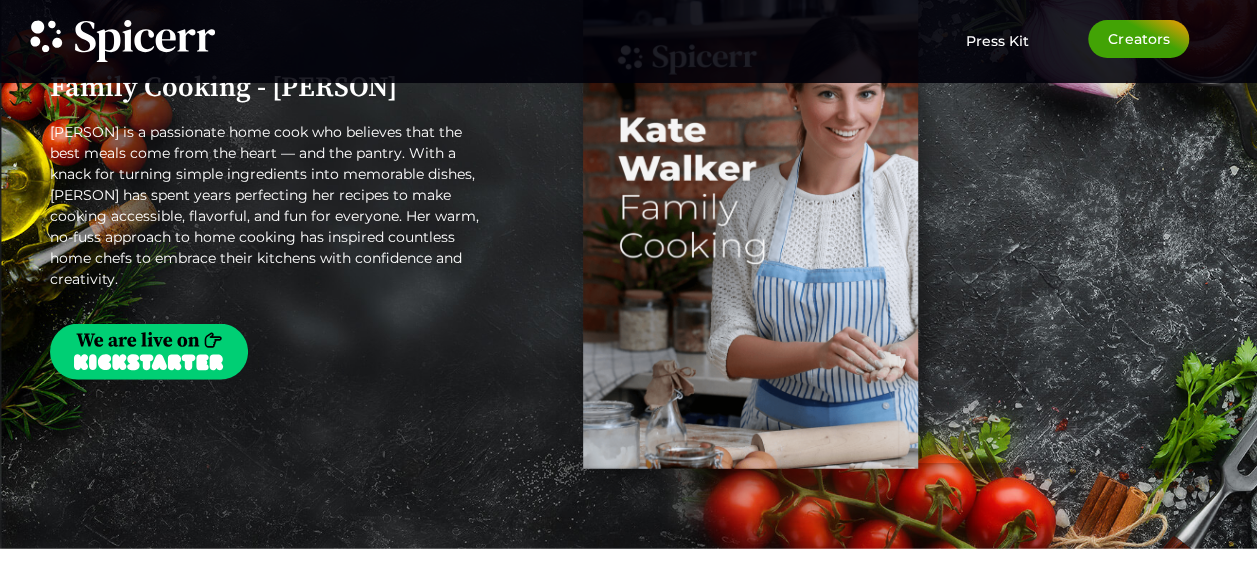scroll, scrollTop: 2285, scrollLeft: 0, axis: vertical 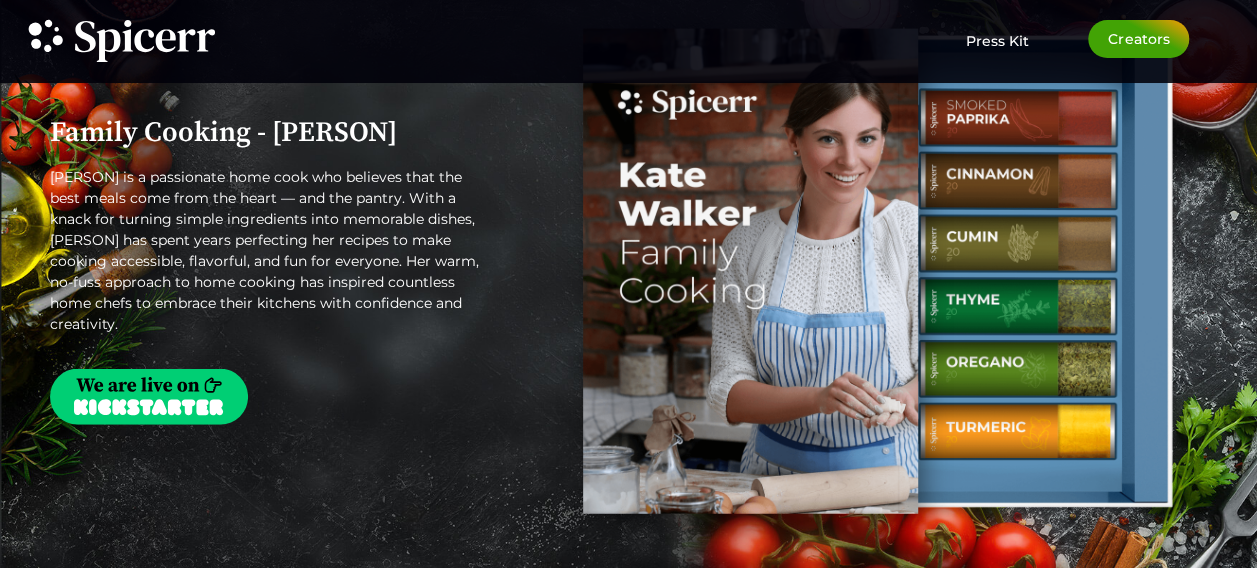 type 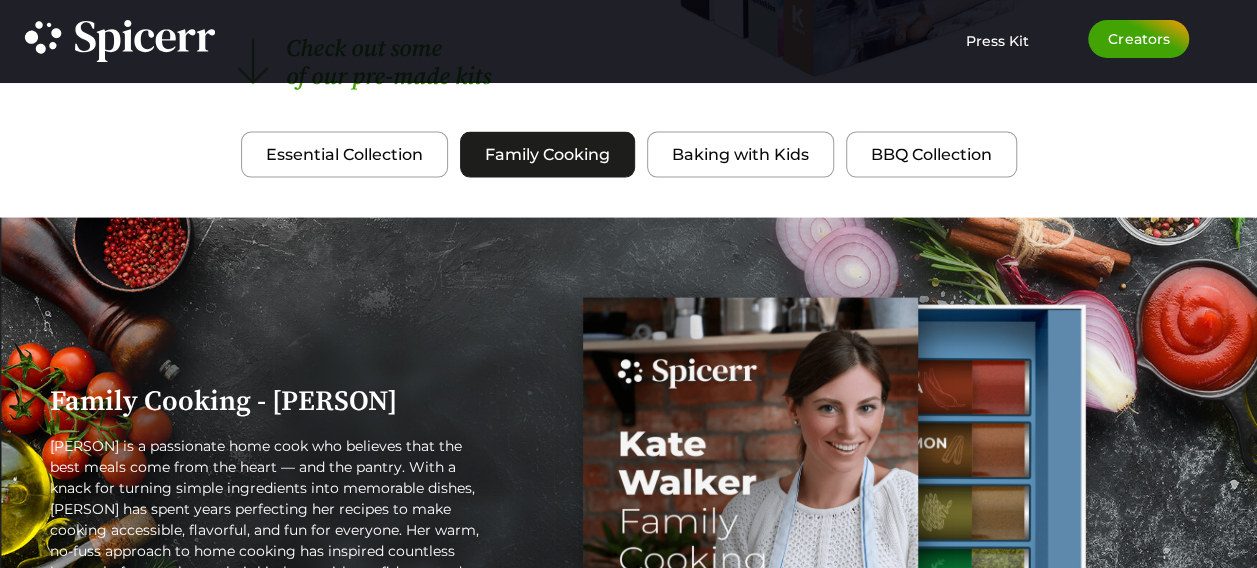 scroll, scrollTop: 1985, scrollLeft: 0, axis: vertical 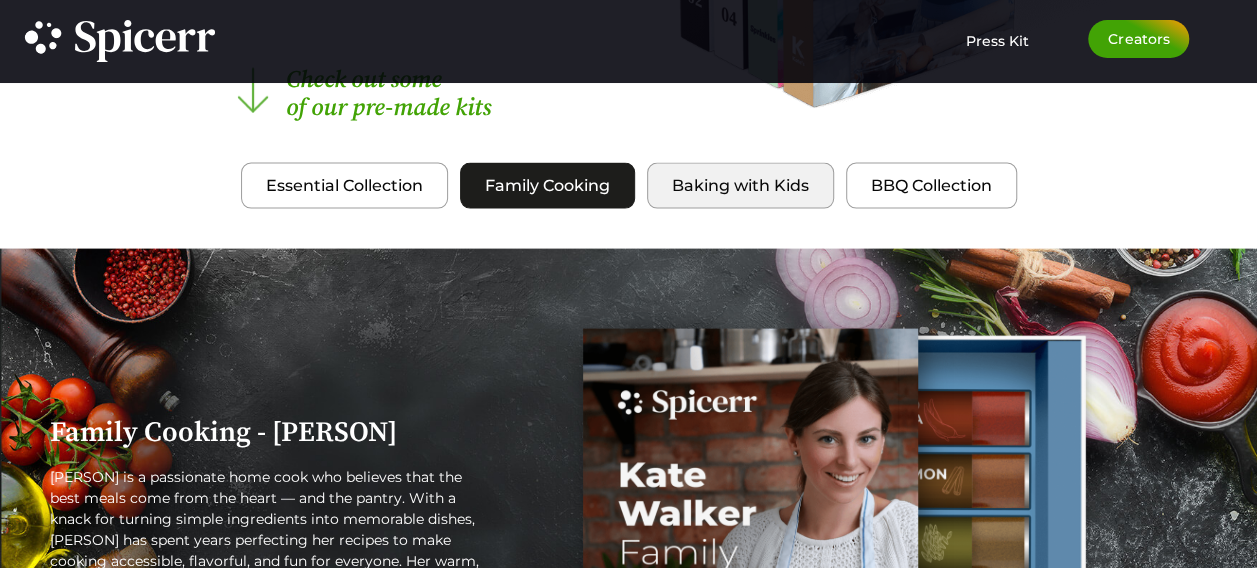 click on "Baking with Kids" at bounding box center [740, 186] 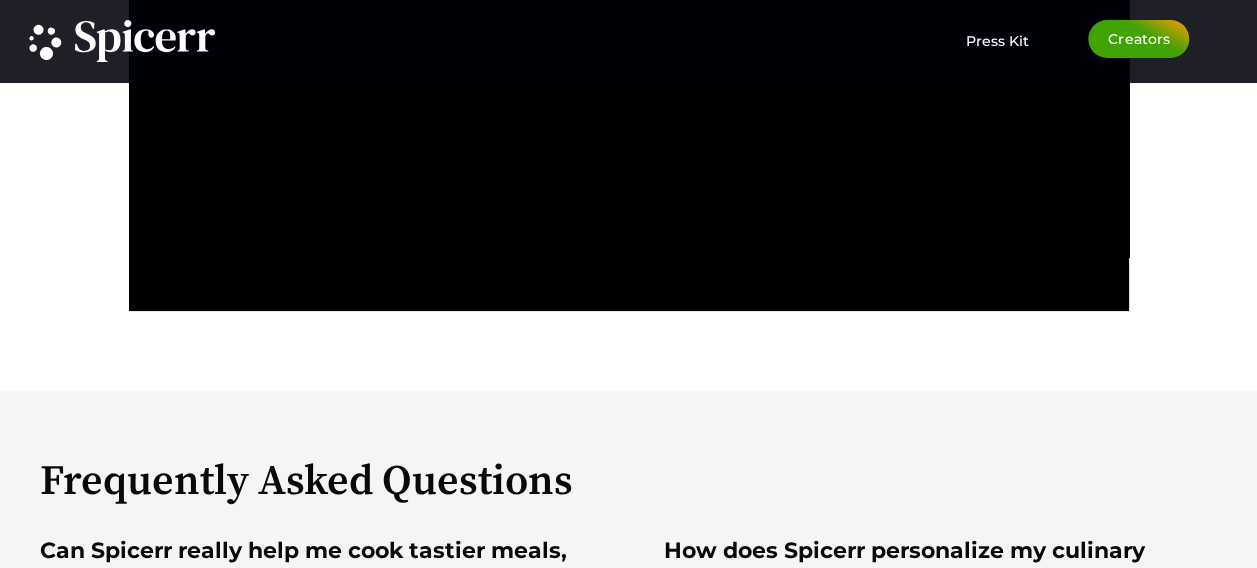 scroll, scrollTop: 4185, scrollLeft: 0, axis: vertical 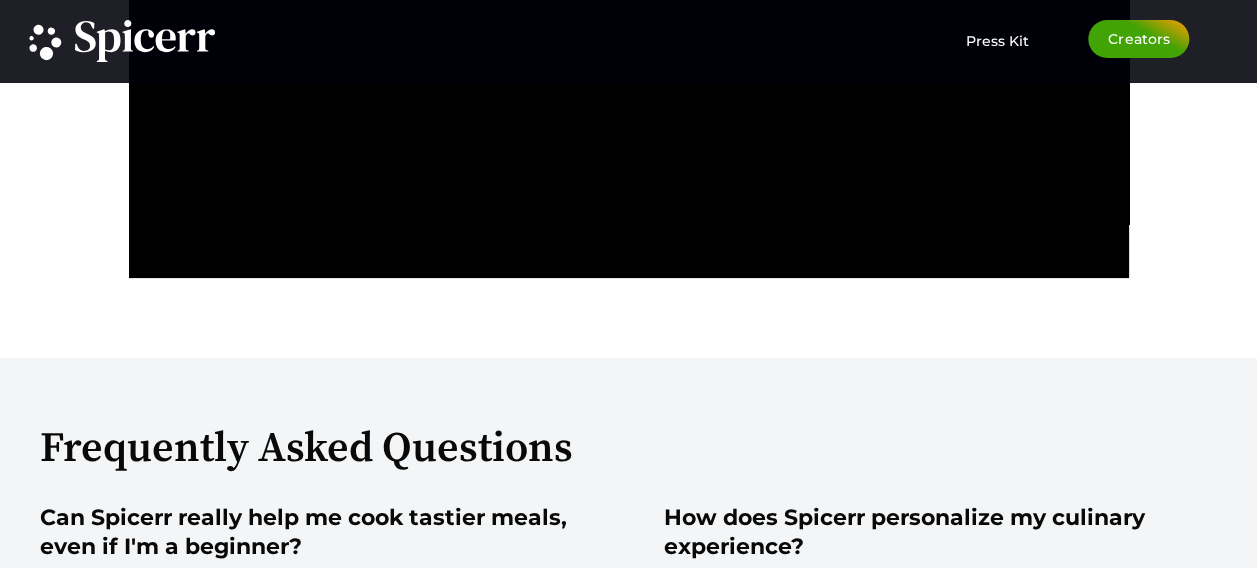 type 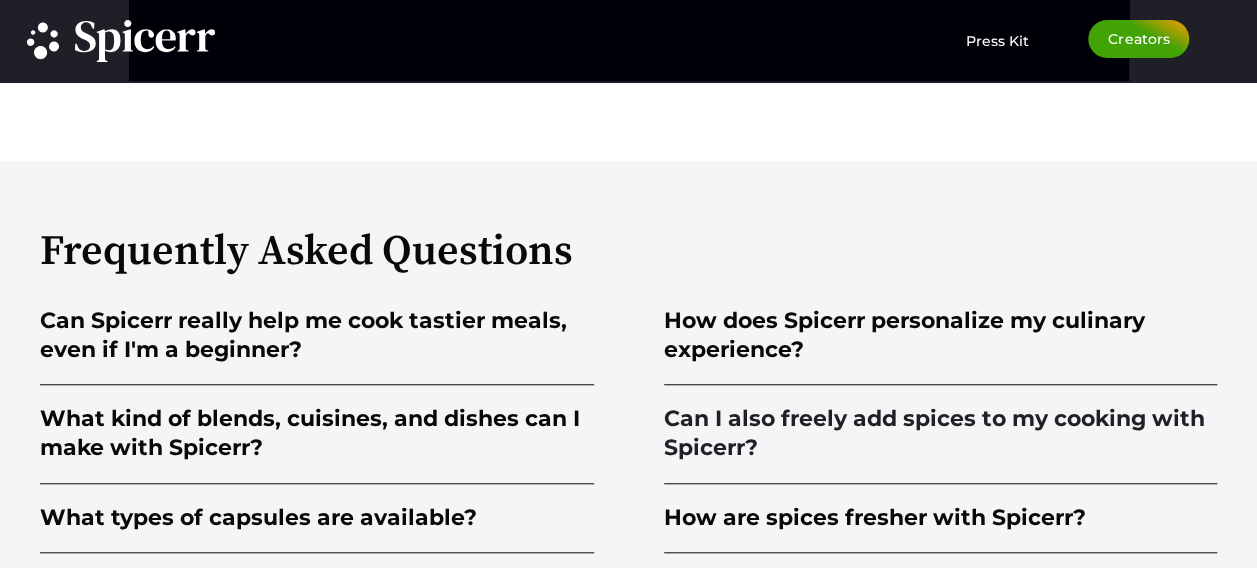 scroll, scrollTop: 4385, scrollLeft: 0, axis: vertical 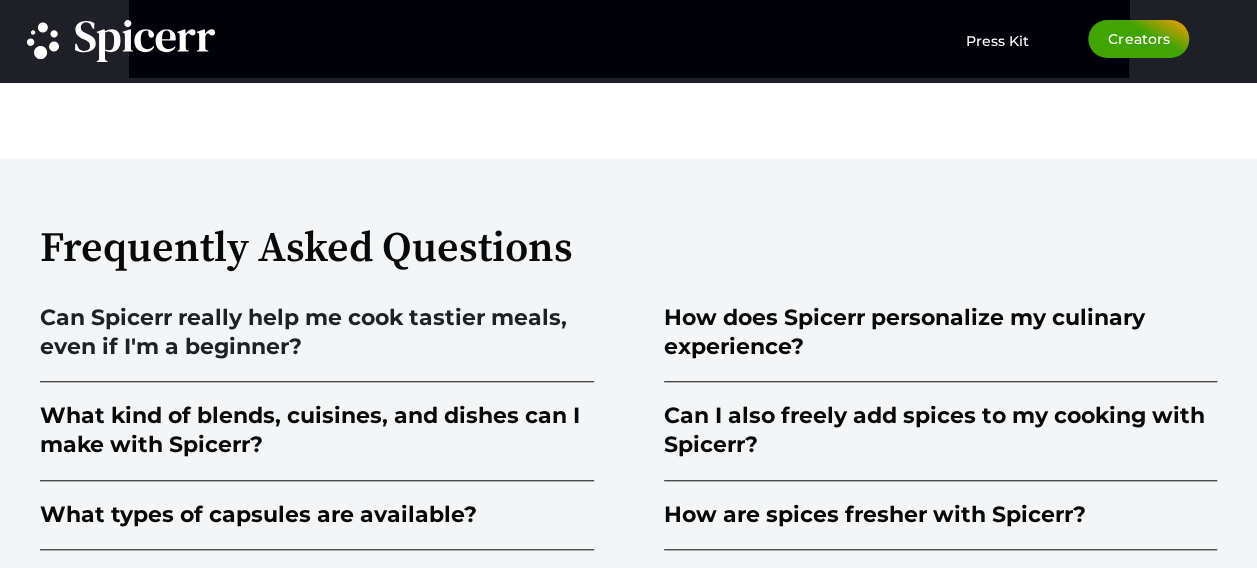 click on "Can Spicerr really help me cook tastier meals, even if I'm a beginner?" at bounding box center (317, 332) 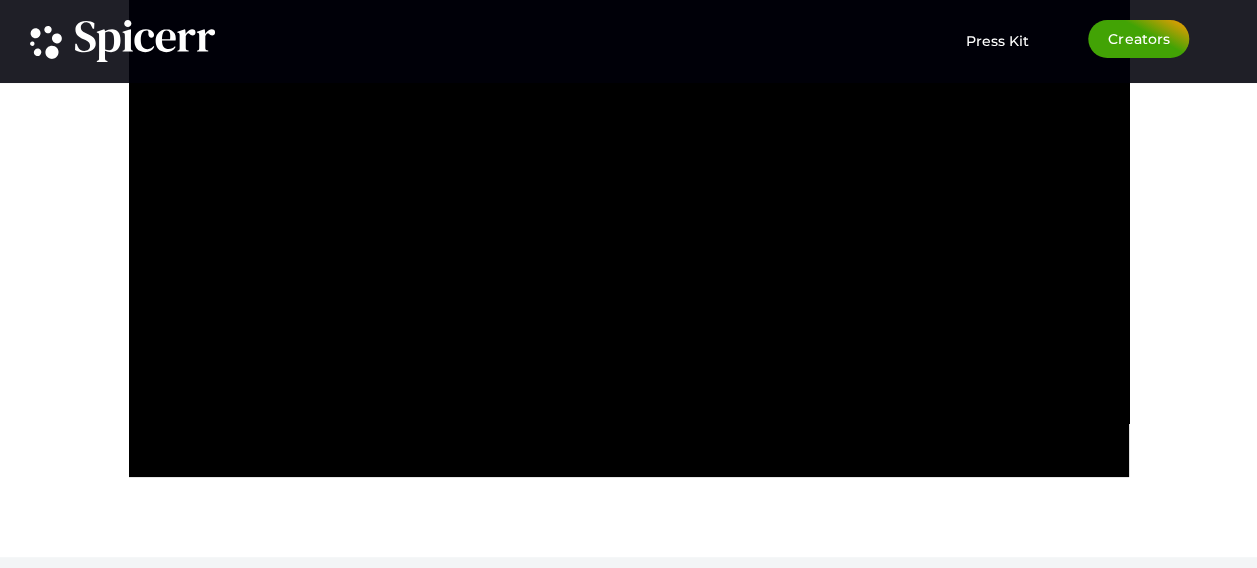scroll, scrollTop: 3985, scrollLeft: 0, axis: vertical 